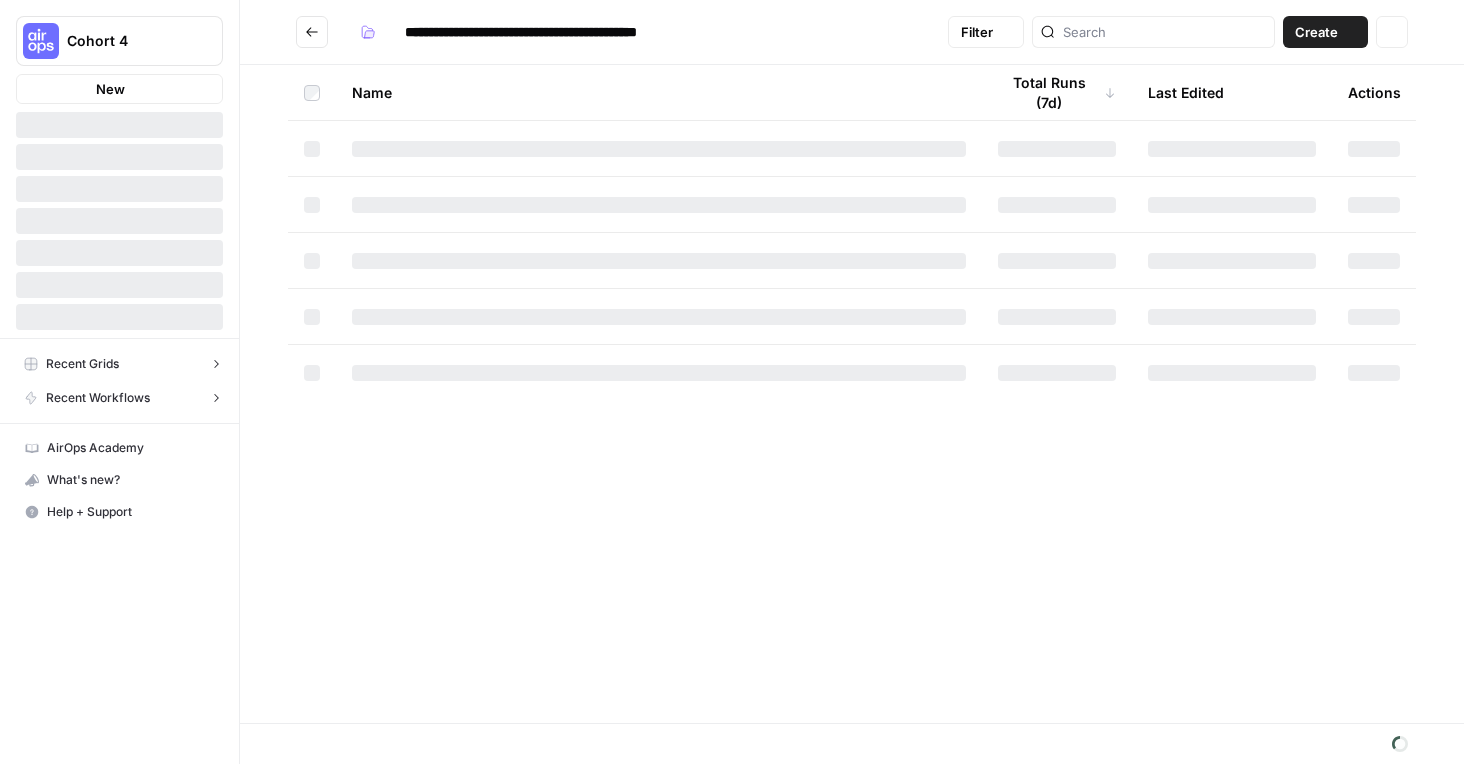 scroll, scrollTop: 0, scrollLeft: 0, axis: both 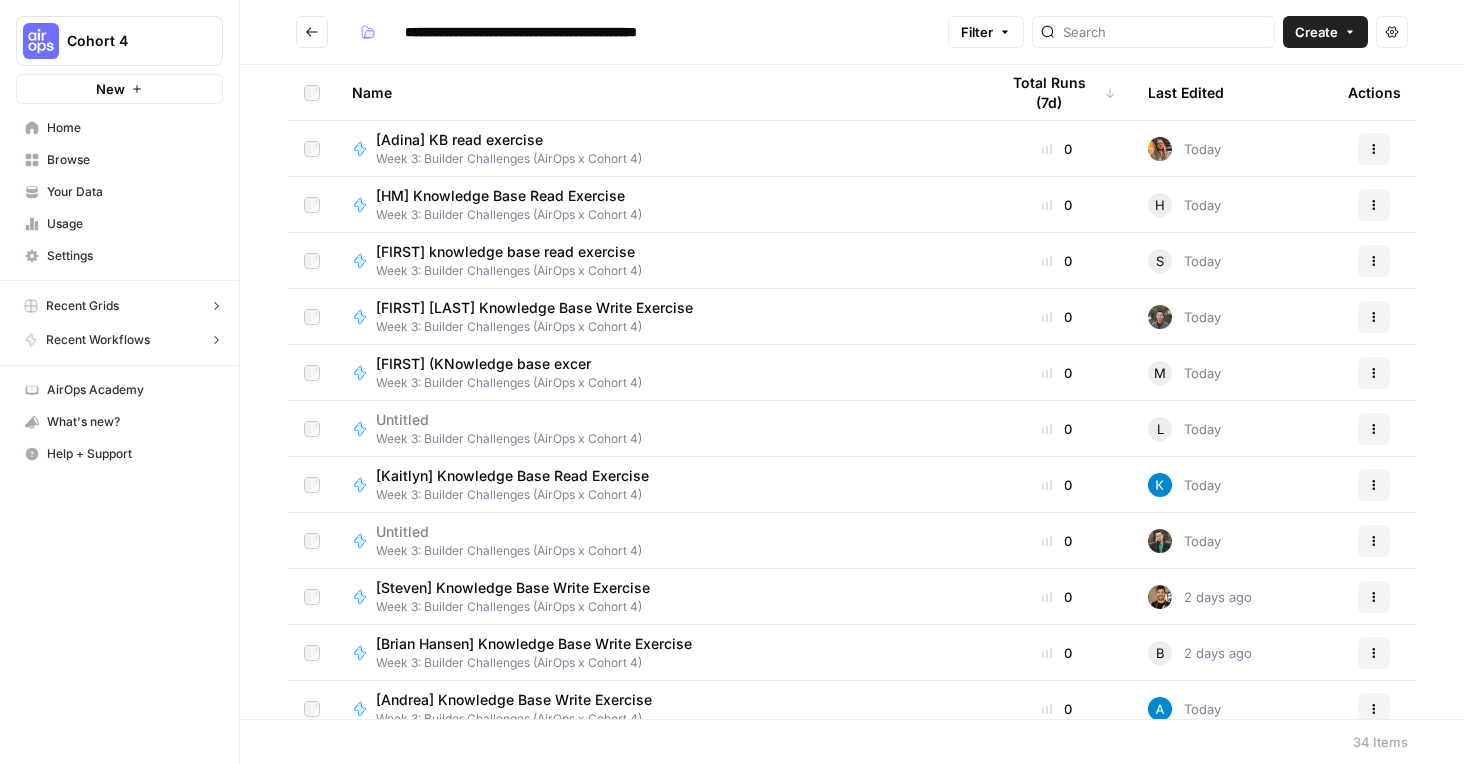 click on "Cohort 4" at bounding box center [127, 41] 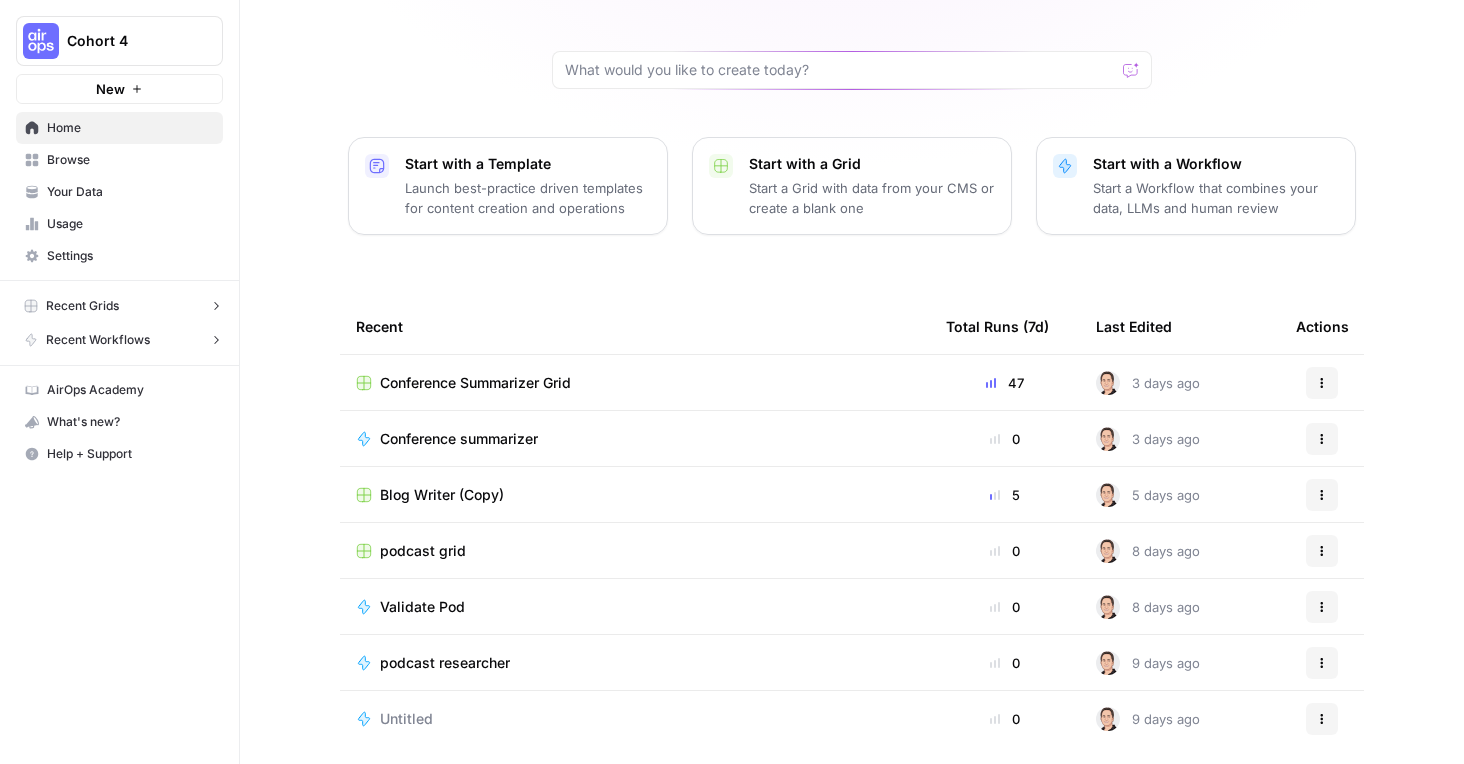 scroll, scrollTop: 156, scrollLeft: 0, axis: vertical 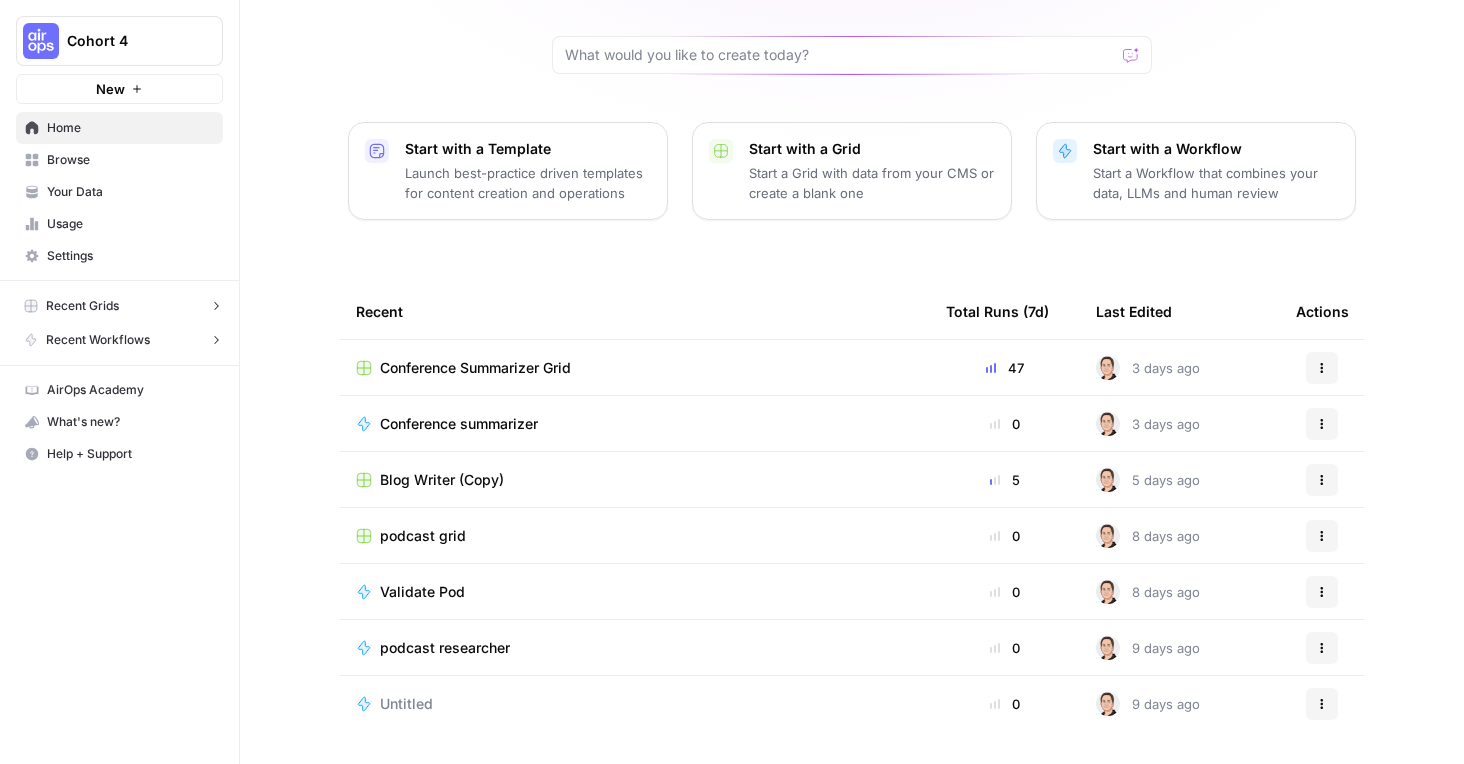 click on "Browse" at bounding box center (119, 160) 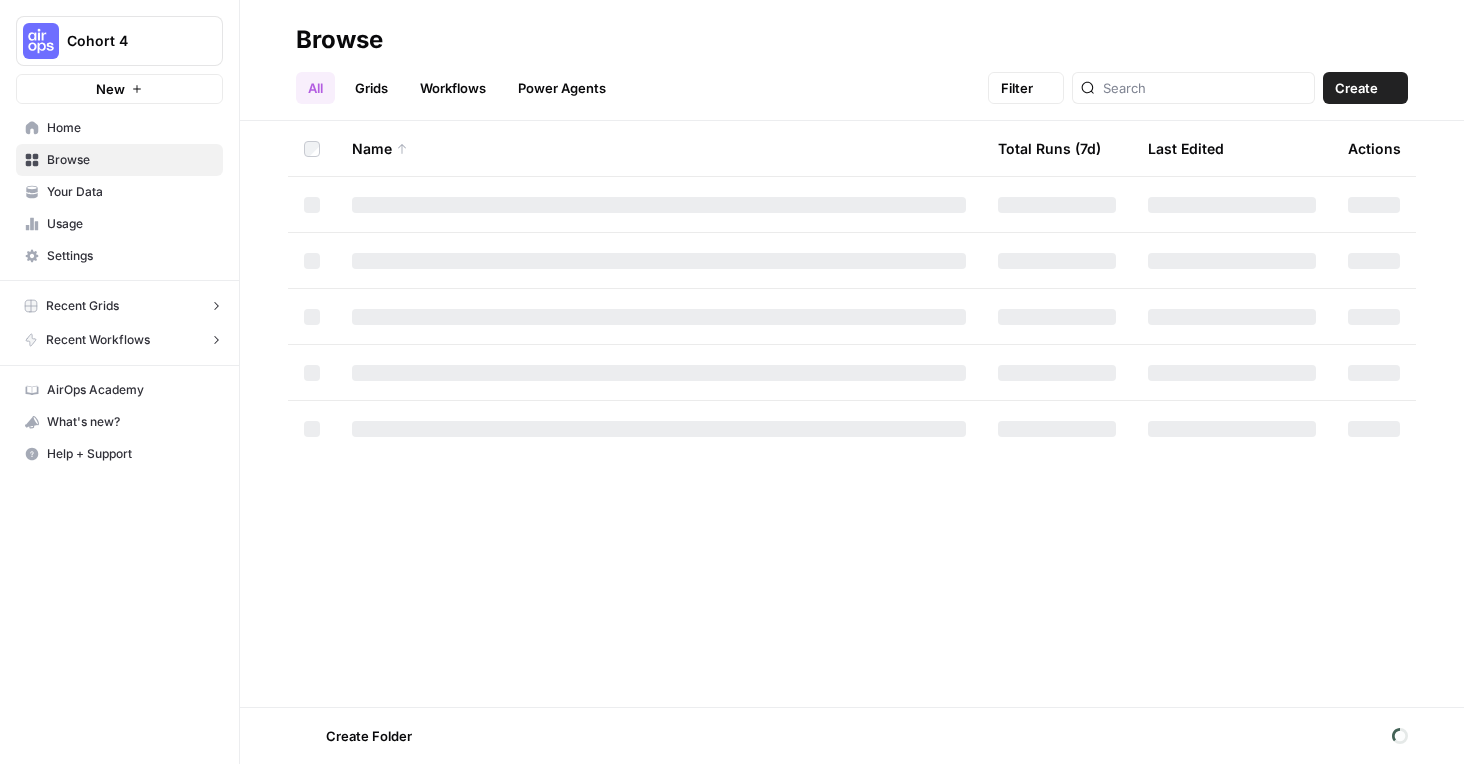 scroll, scrollTop: 0, scrollLeft: 0, axis: both 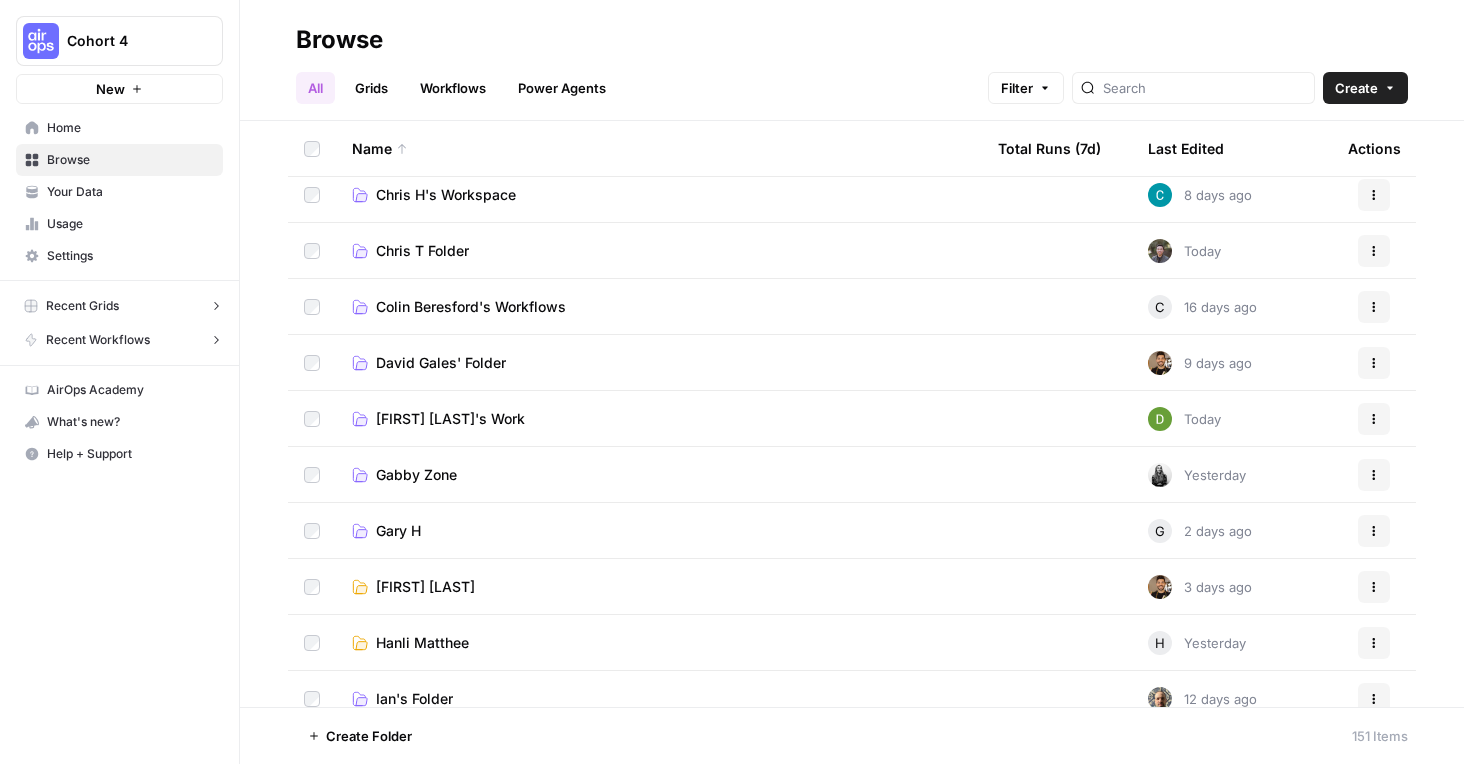 click on "Home" at bounding box center [130, 128] 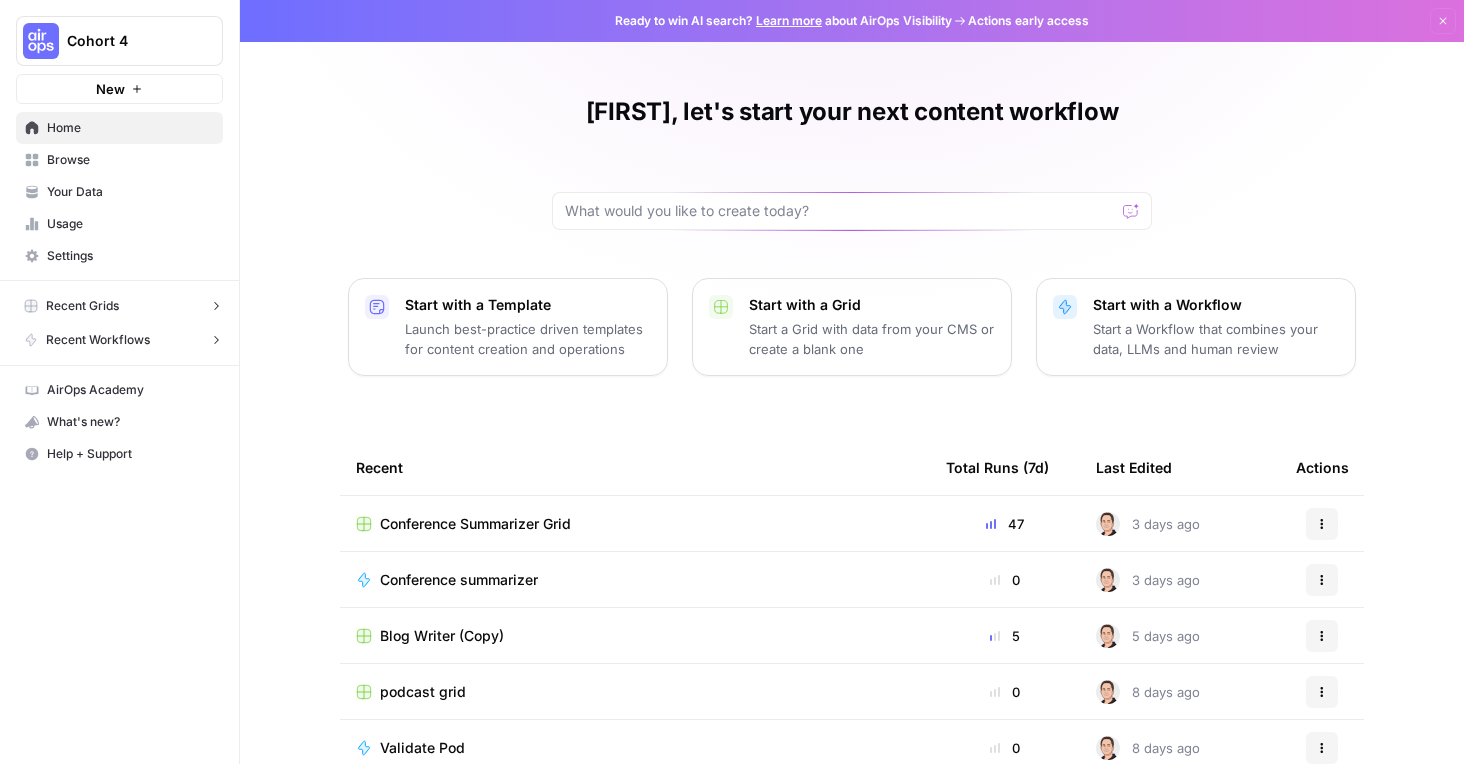 scroll, scrollTop: 156, scrollLeft: 0, axis: vertical 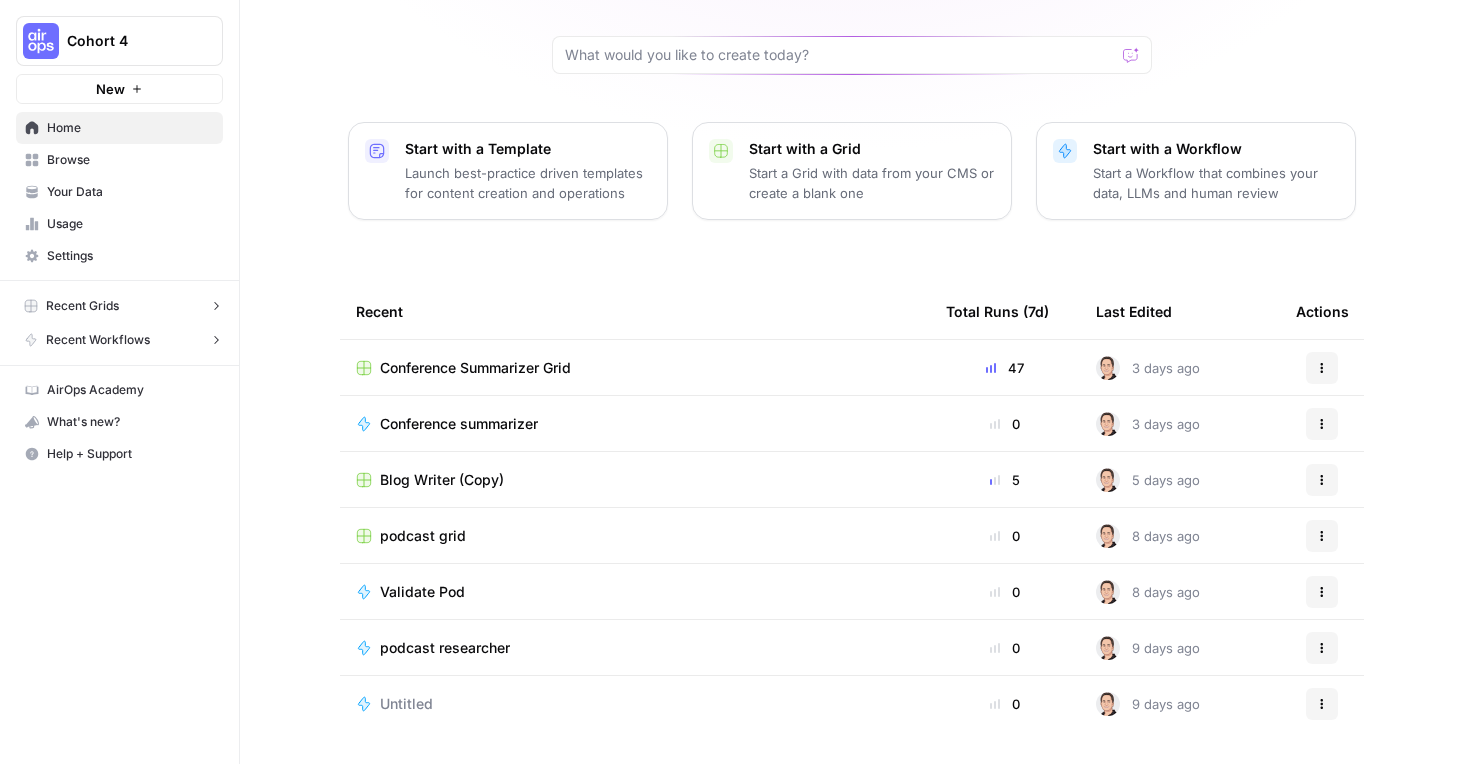 click on "Browse" at bounding box center (130, 160) 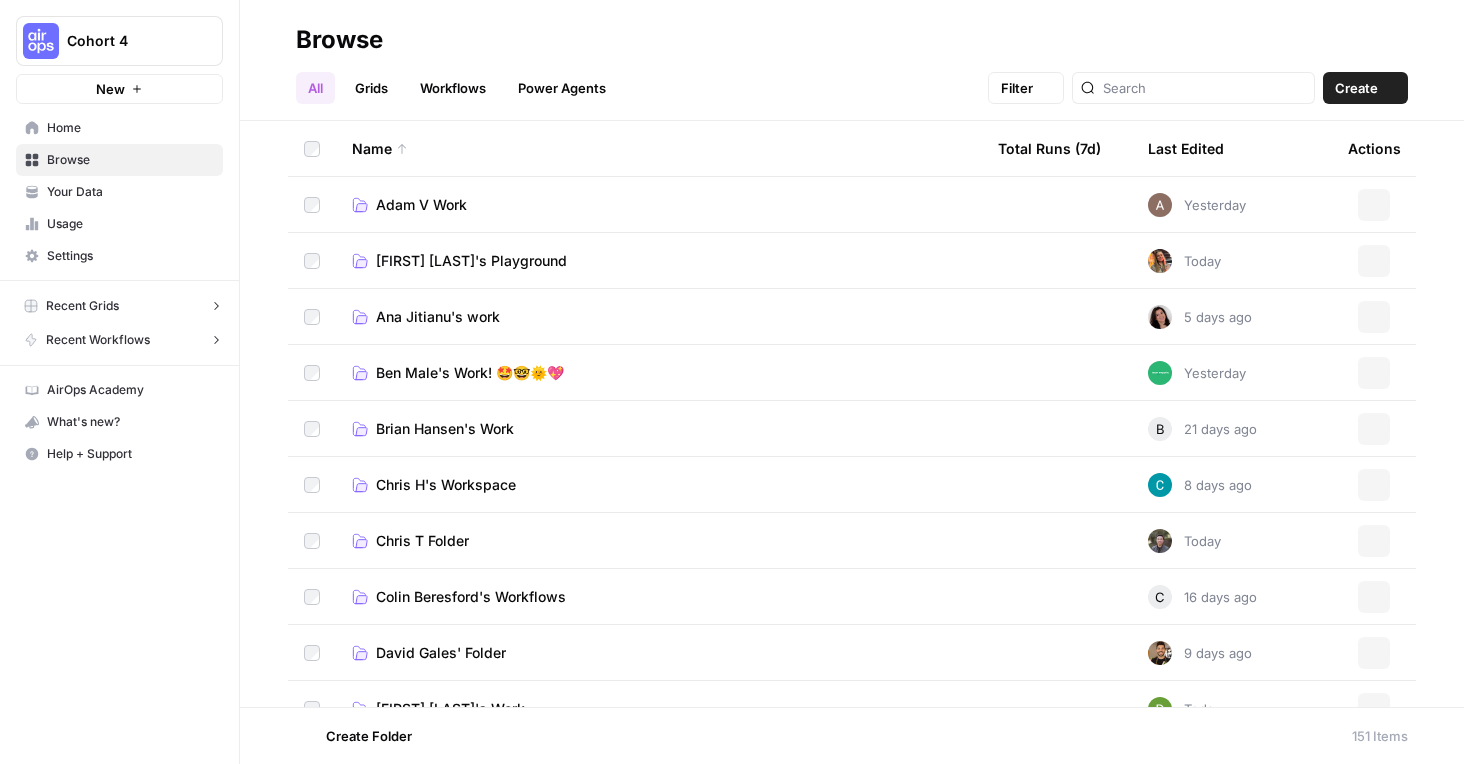 scroll, scrollTop: 0, scrollLeft: 0, axis: both 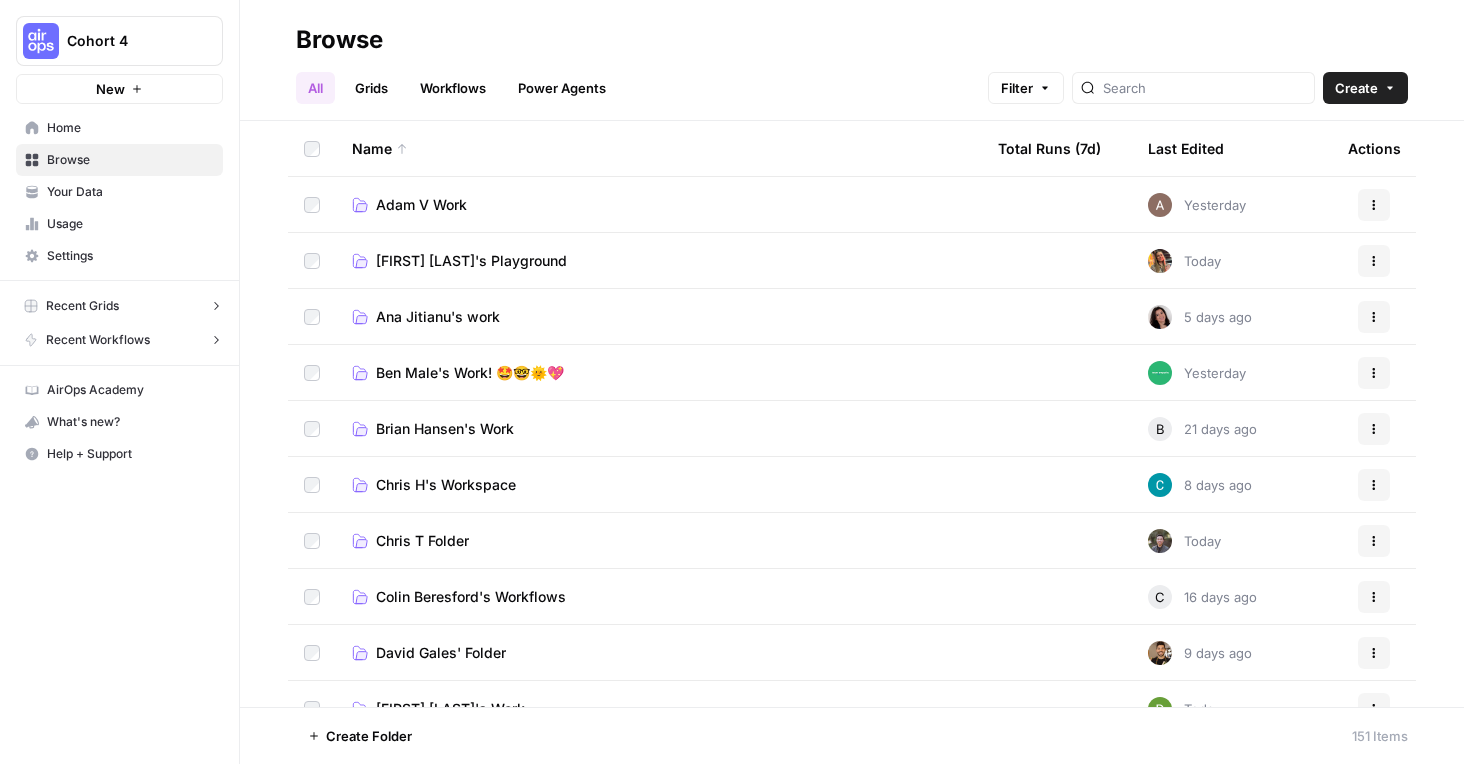 click on "Your Data" at bounding box center (130, 192) 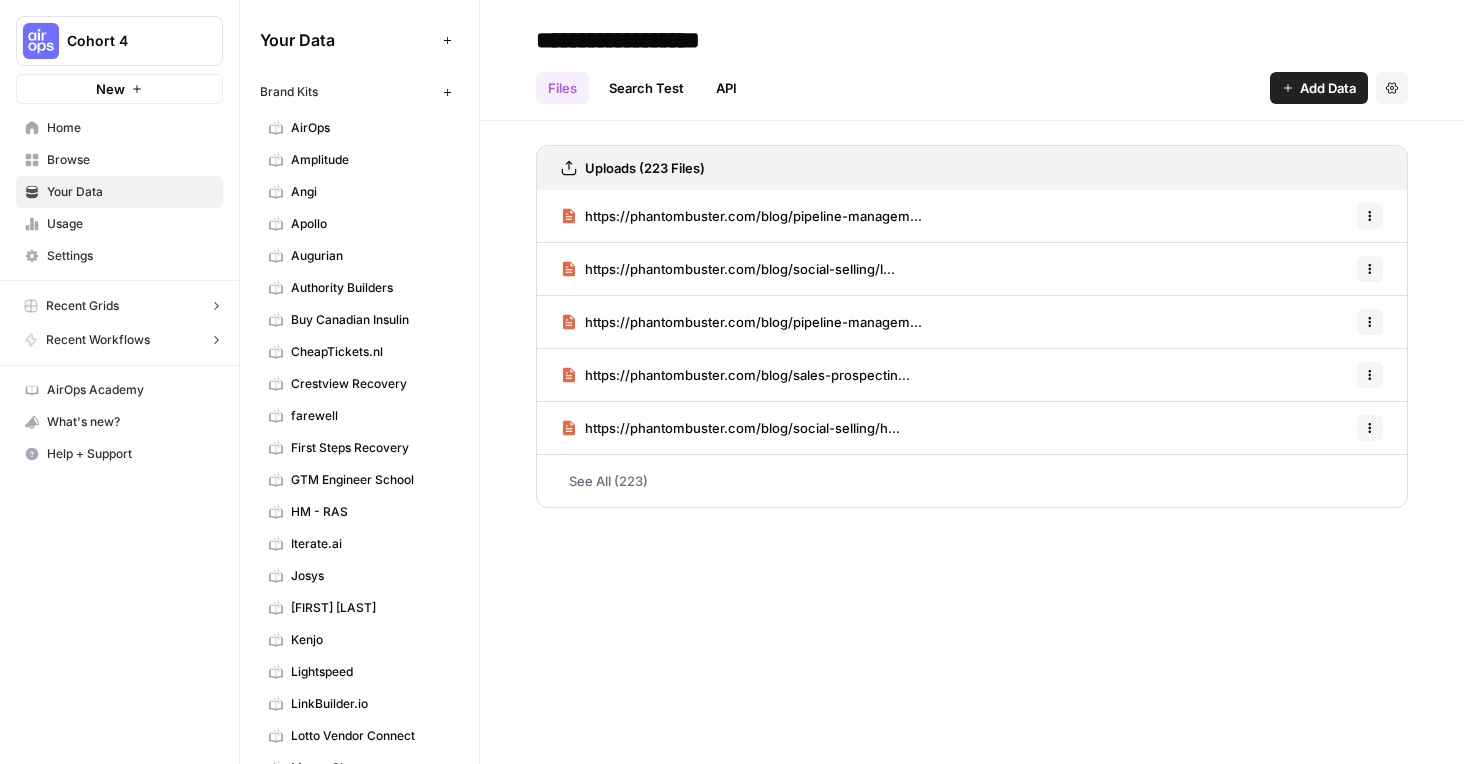 click on "Apollo" at bounding box center [370, 224] 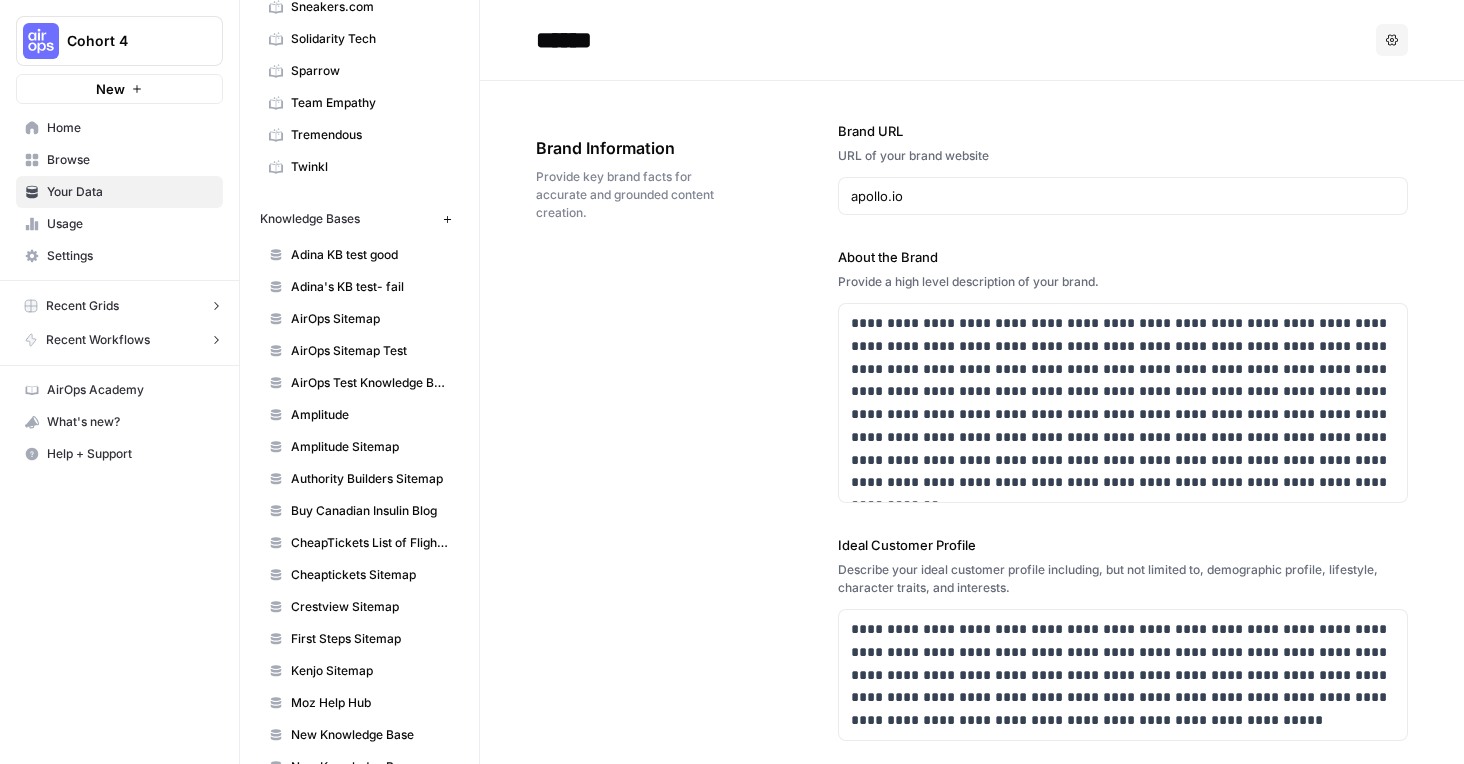 scroll, scrollTop: 1105, scrollLeft: 0, axis: vertical 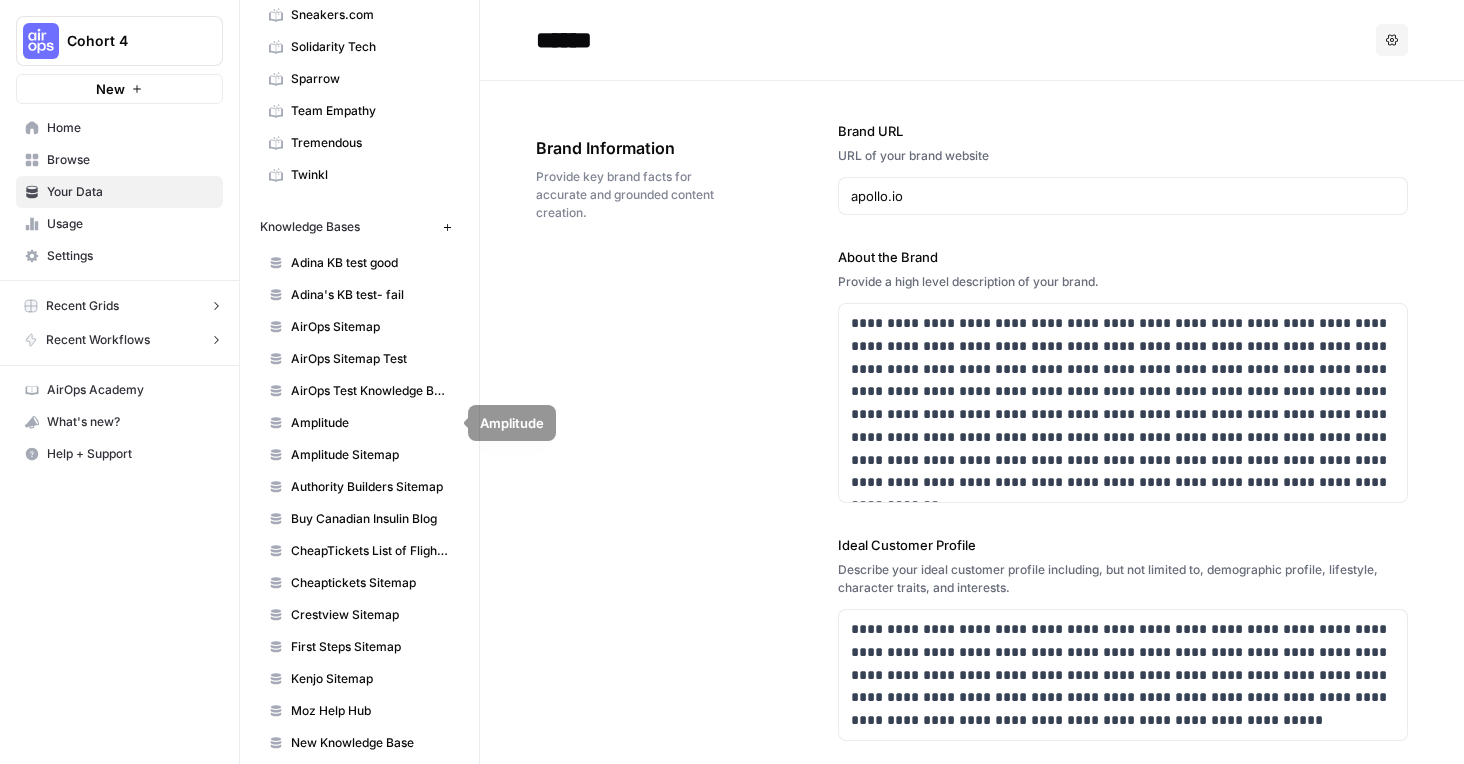 click on "Amplitude Sitemap" at bounding box center (370, 455) 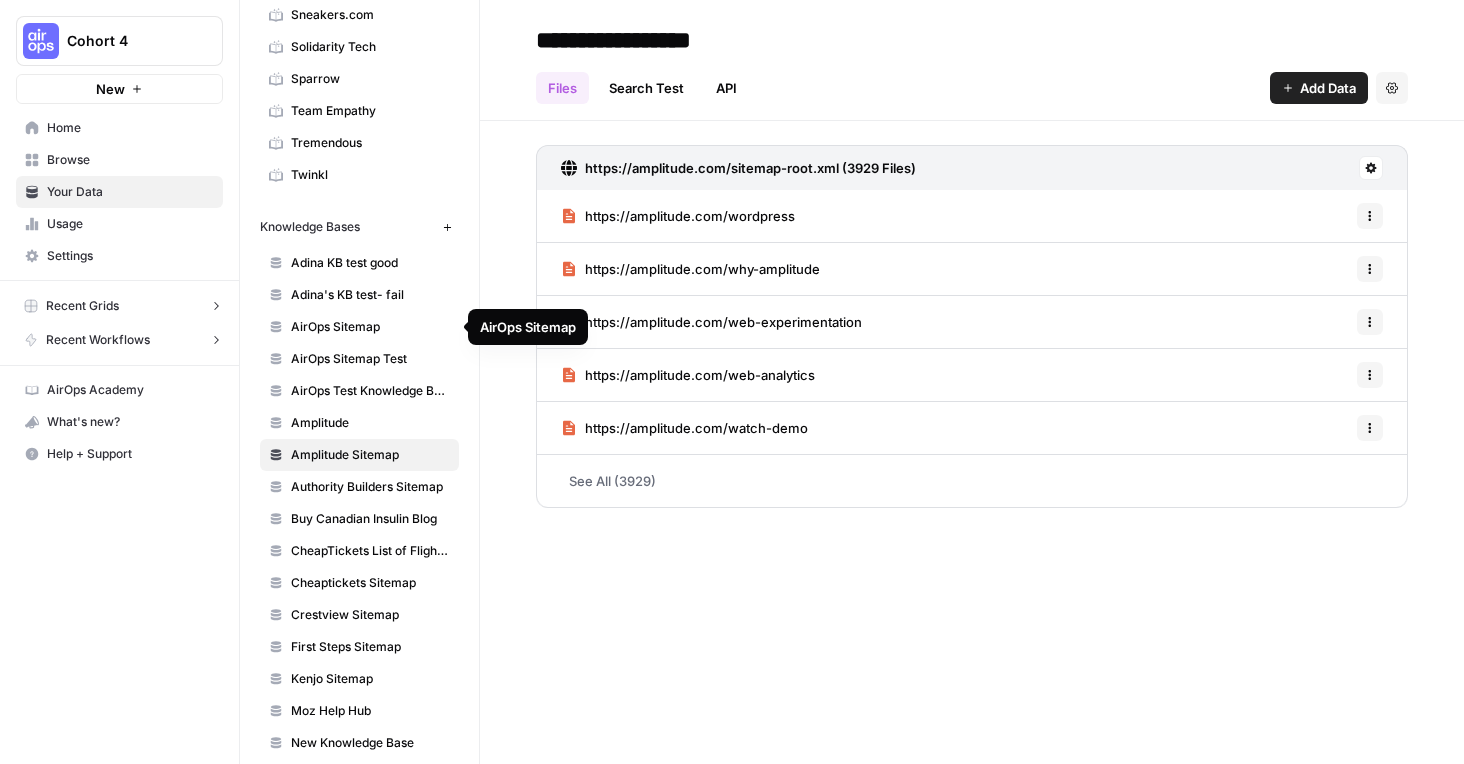 click on "AirOps Sitemap" at bounding box center [370, 327] 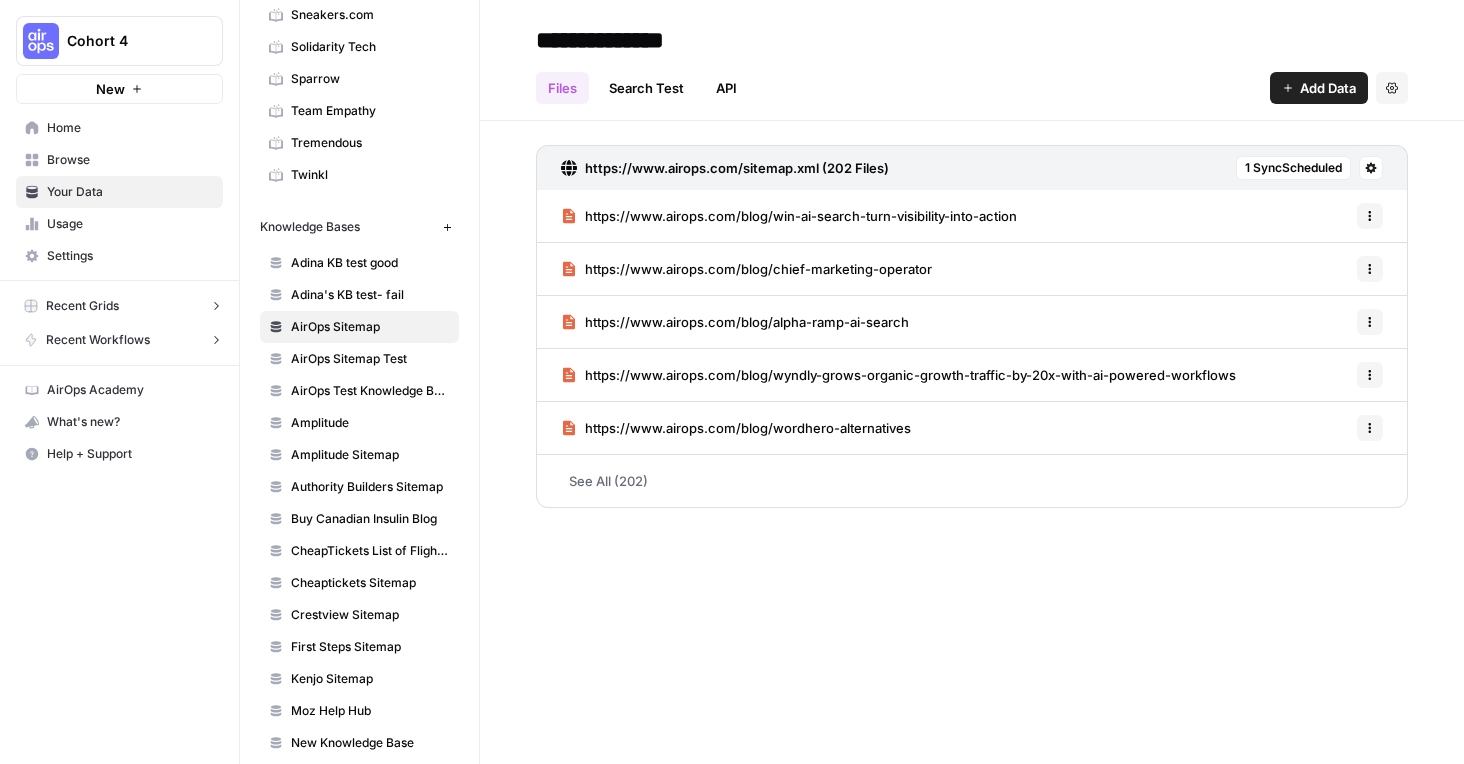 click 